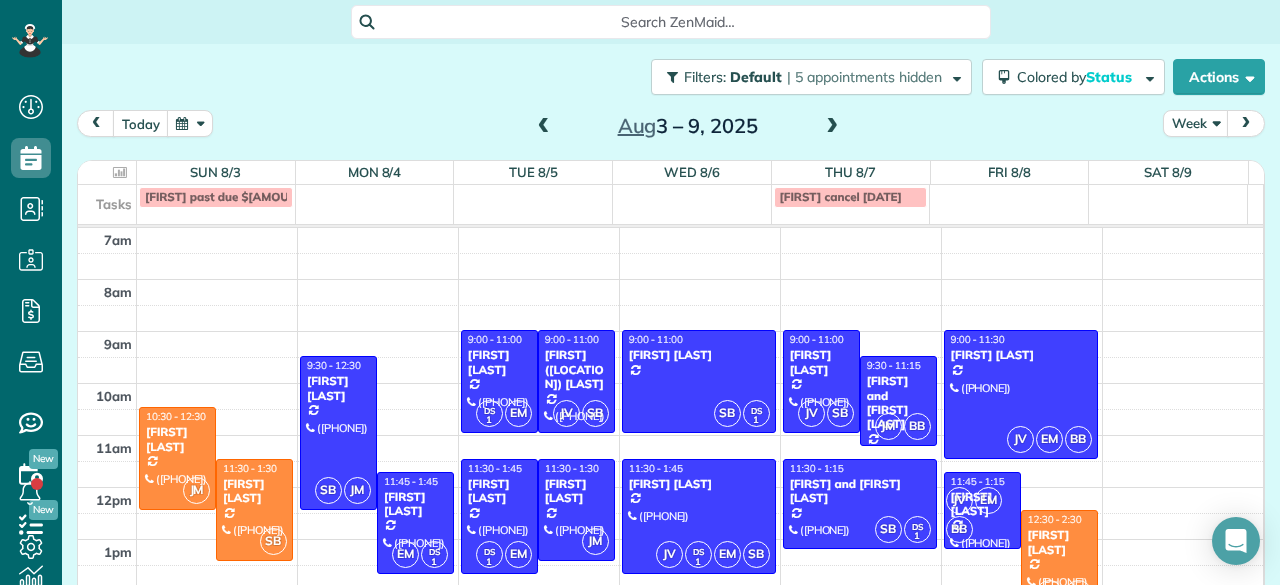 scroll, scrollTop: 0, scrollLeft: 0, axis: both 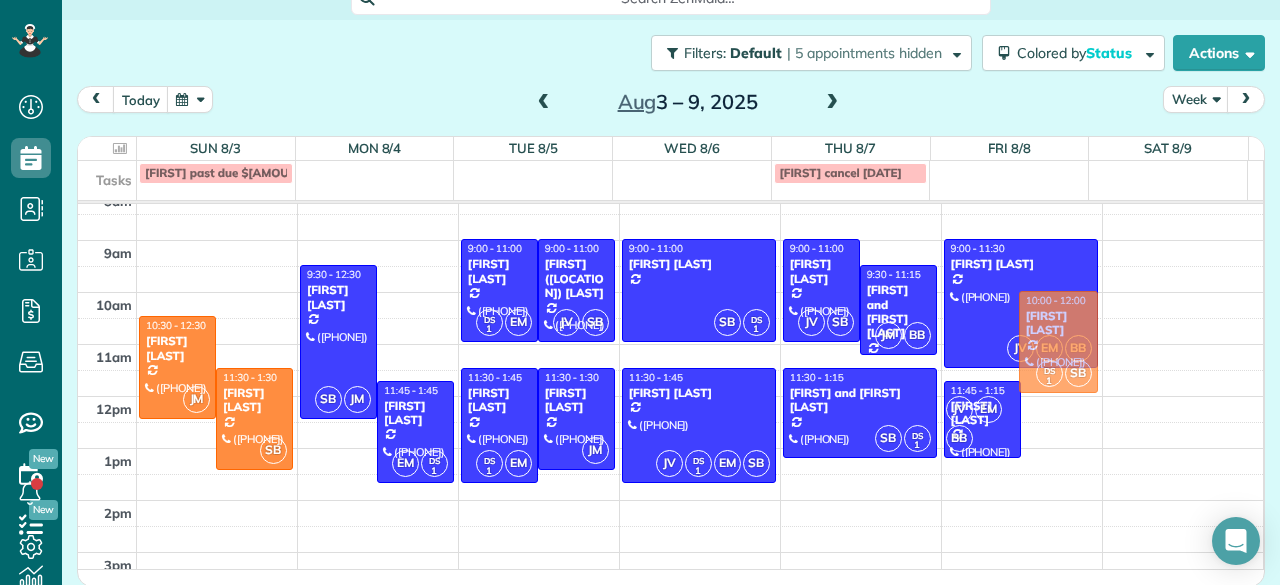 drag, startPoint x: 1018, startPoint y: 457, endPoint x: 1022, endPoint y: 325, distance: 132.0606 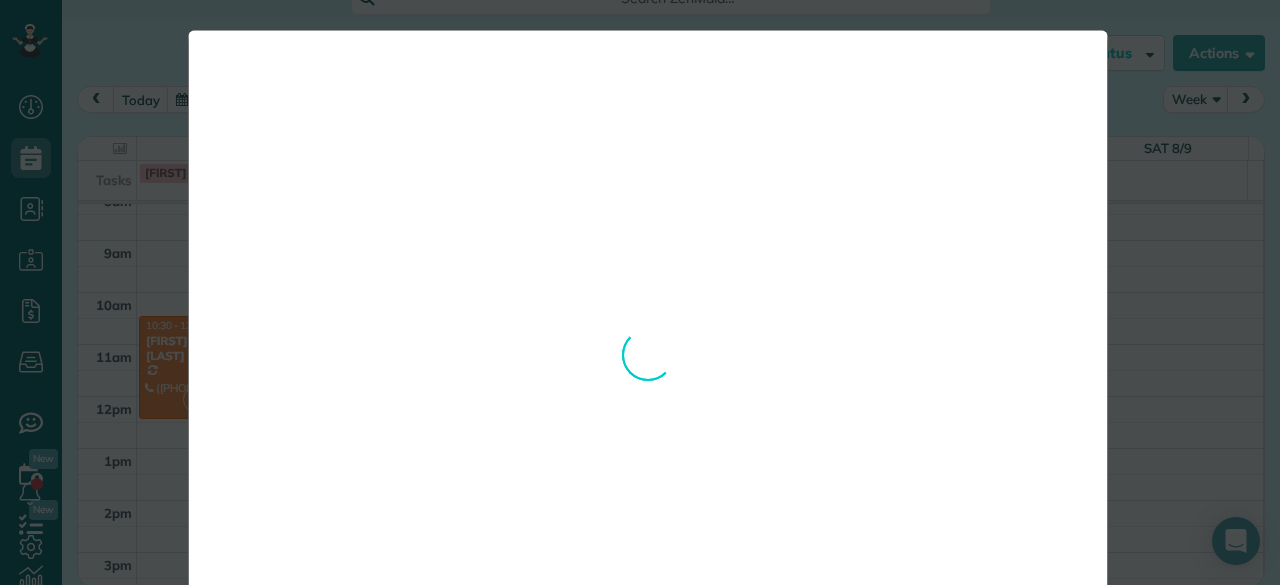 scroll, scrollTop: 0, scrollLeft: 0, axis: both 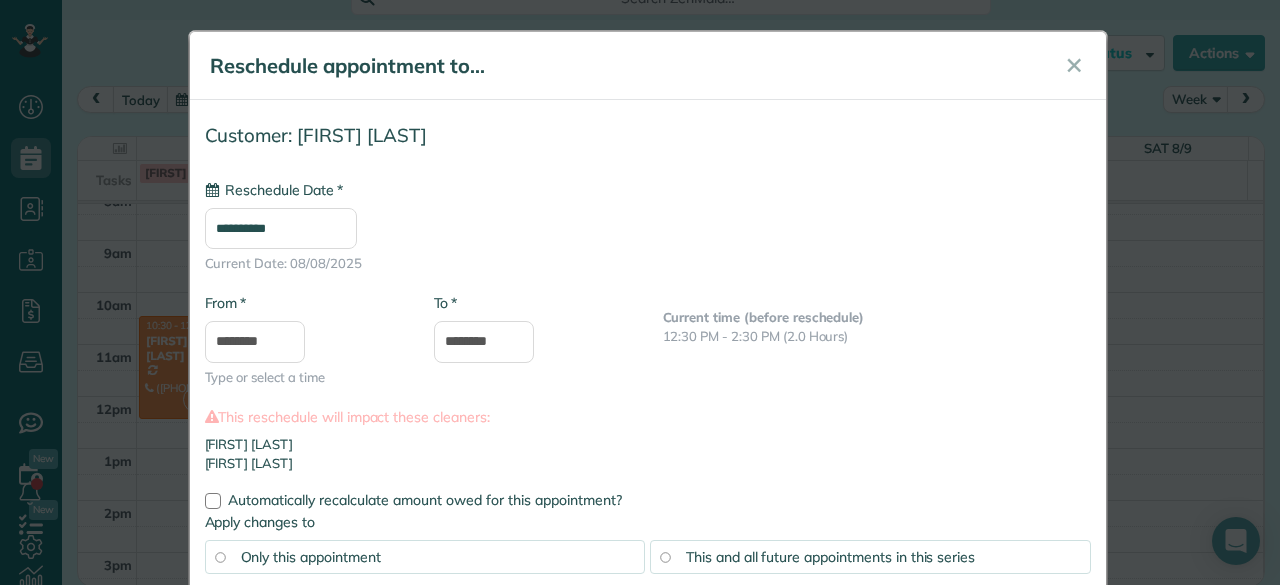 type on "**********" 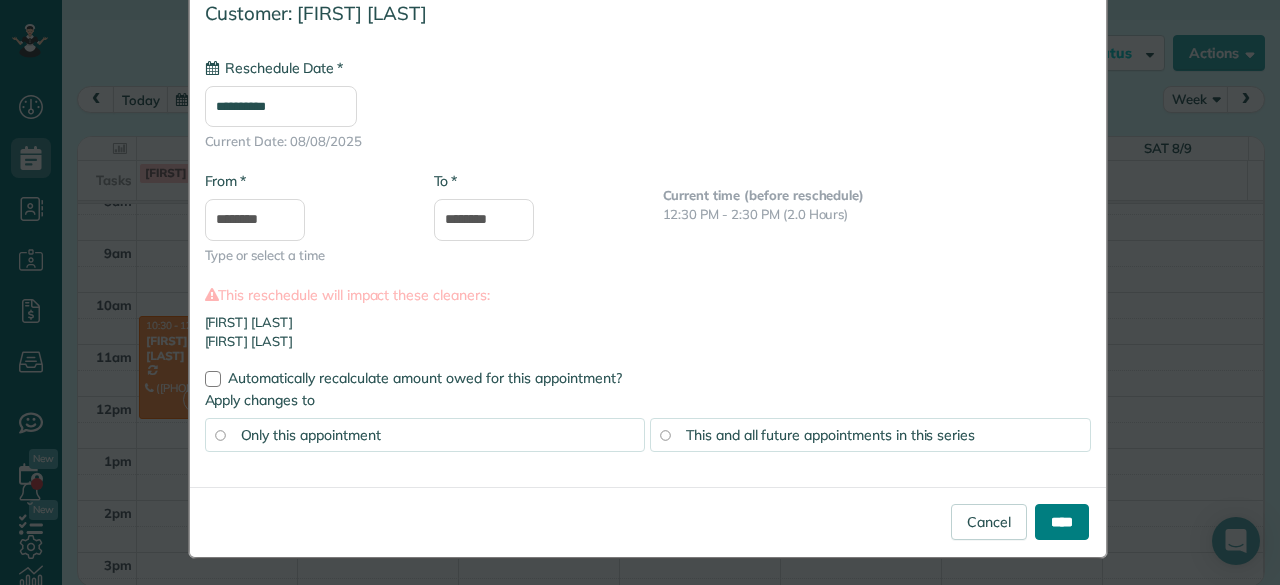 click on "****" at bounding box center (1062, 522) 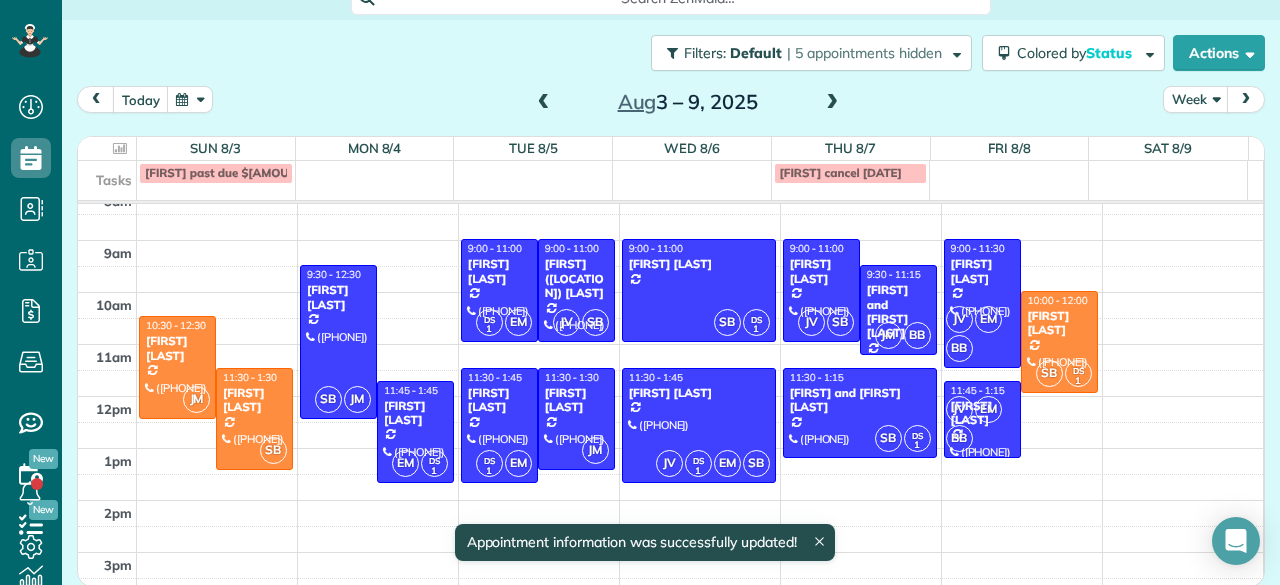 click on "7am 8am 9am 10am 11am 12pm 1pm 2pm 3pm 4pm 5pm 6pm 7pm 8pm 9pm 10pm 11pm JM 10:30 - 12:30 [FIRST] [LAST] ([PHONE]) [NUMBER] [STREET] [CITY], [STATE] [POSTAL_CODE] SB 11:30 - 1:30 [FIRST] [LAST] ([PHONE]) [NUMBER] [STREET] [CITY], [STATE] [POSTAL_CODE] SB JM 9:30 - 12:30 [FIRST] [LAST] ([PHONE]) [NUMBER] [STREET] [CITY], [STATE] [POSTAL_CODE] EM DS 1 11:45 - 1:45 [FIRST] [LAST] ([PHONE]) [NUMBER] [STREET] [CITY], [STATE] [POSTAL_CODE] DS 1 EM 9:00 - 11:00 [FIRST] [LAST] ([PHONE]) [NUMBER] [STREET] [CITY], [STATE] [POSTAL_CODE] JV SB 9:00 - 11:00 [FIRST] ([LOCATION]) [LAST] ([PHONE]) [NUMBER] [STREET] [CITY], [STATE] [POSTAL_CODE] DS 1 EM 11:30 - 1:45 [FIRST] [LAST] ([PHONE]) [NUMBER] [STREET] [CITY], [STATE] [POSTAL_CODE] JM 11:30 - 1:30 [FIRST] [LAST] ([PHONE]) [NUMBER] [STREET], [UNIT] [CITY], [STATE] [POSTAL_CODE] SB DS 1 9:00 - 11:00 [FIRST] [LAST] [NUMBER] [STREET] [CITY], [STATE] [POSTAL_CODE] JV DS 1 EM SB 11:30 - 1:45 [FIRST] [LAST] ([PHONE]) [NUMBER] [STREET] [CITY], [STATE] [POSTAL_CODE] JV SB 9:00 - 11:00 [FIRST] [LAST] ([PHONE]) JM" at bounding box center (670, 578) 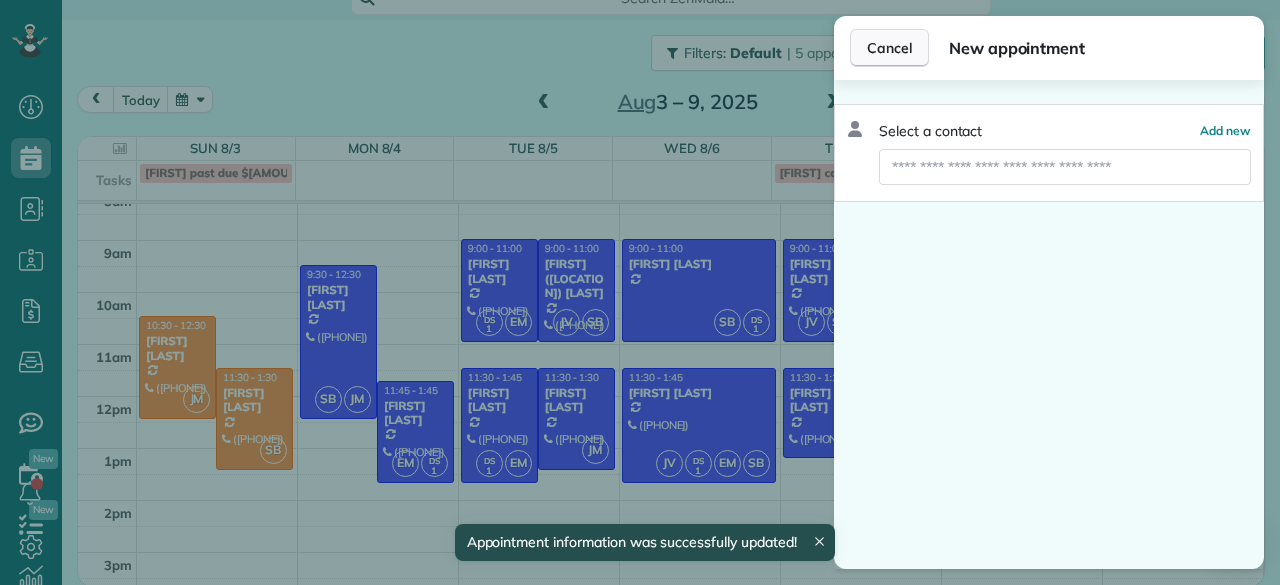 click on "Cancel" at bounding box center (889, 48) 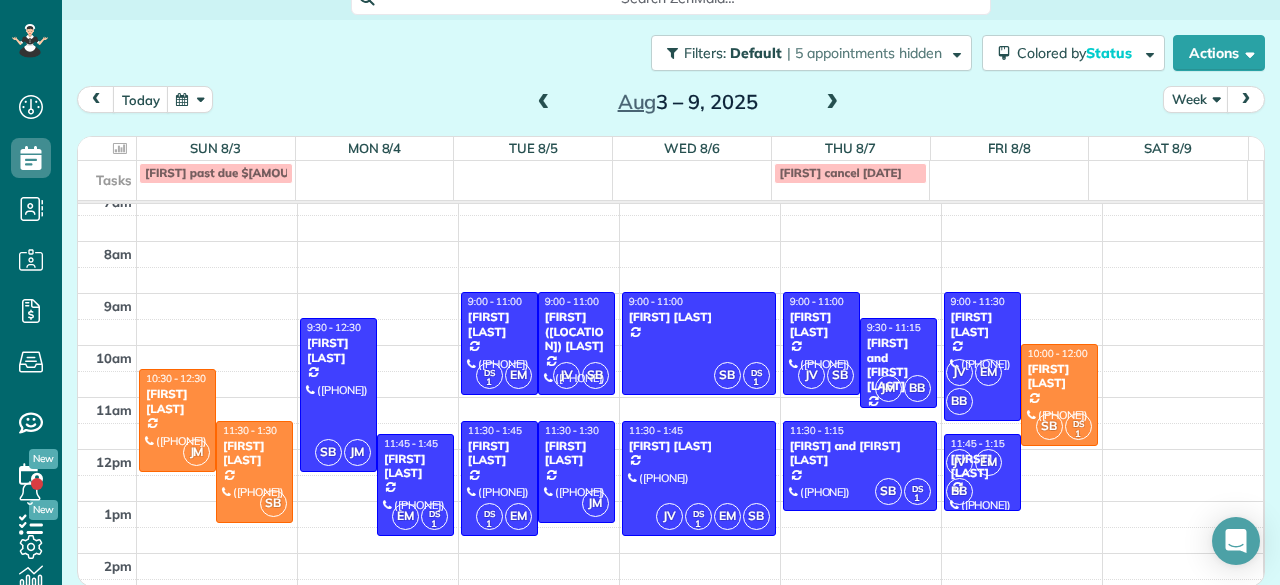 scroll, scrollTop: 13, scrollLeft: 0, axis: vertical 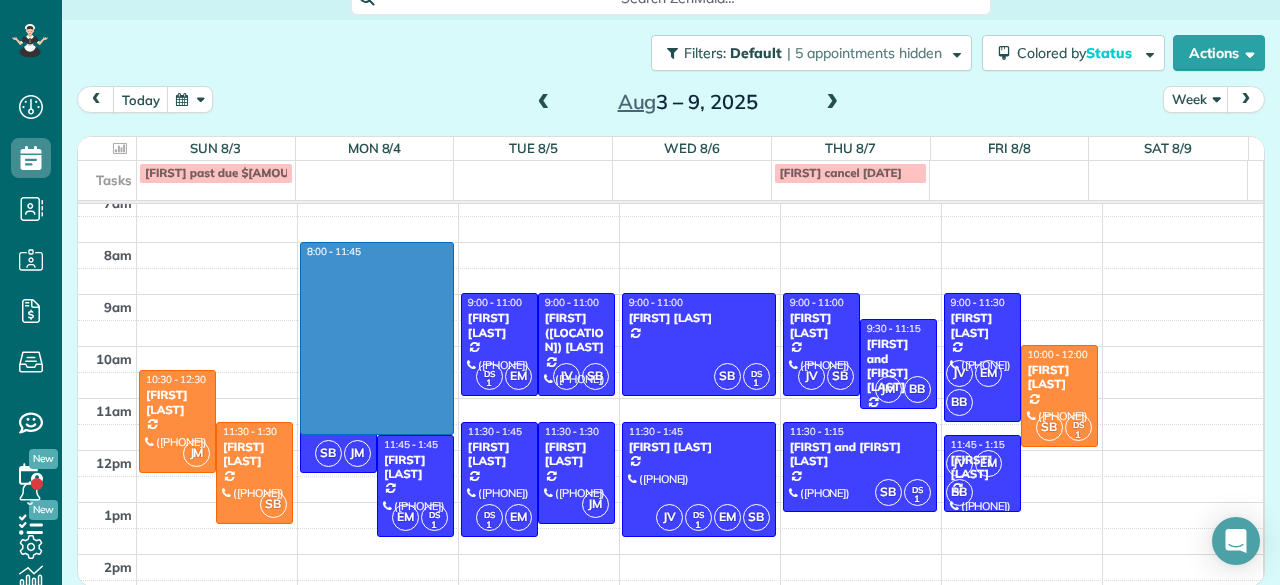 drag, startPoint x: 403, startPoint y: 241, endPoint x: 427, endPoint y: 424, distance: 184.56706 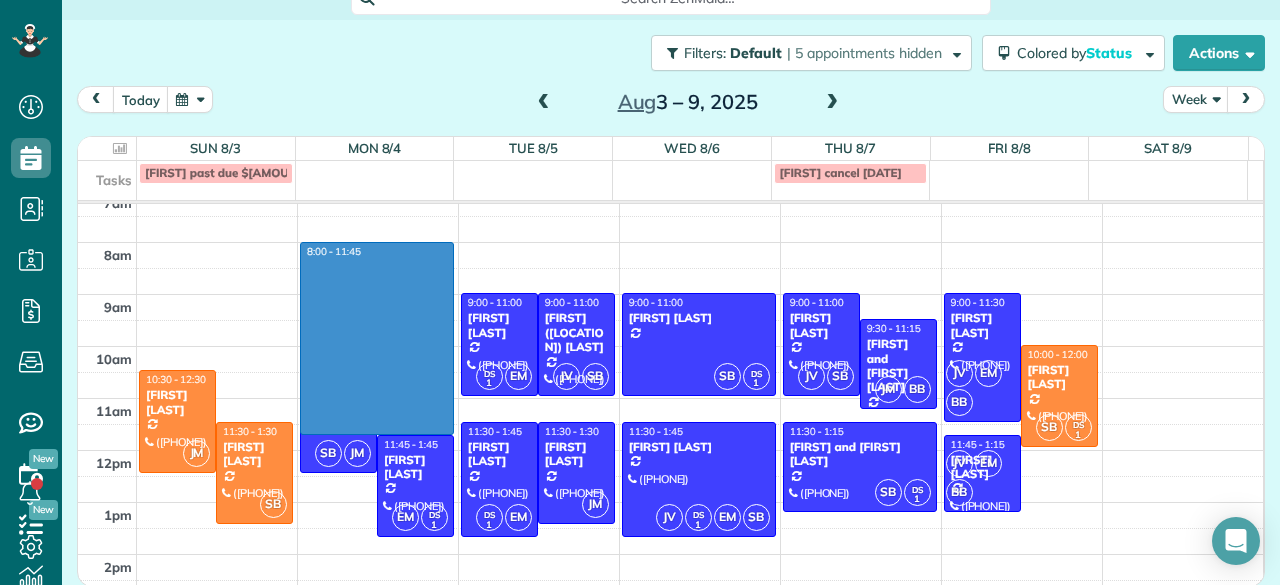 click on "7am 8am 9am 10am 11am 12pm 1pm 2pm 3pm 4pm 5pm 6pm 7pm 8pm 9pm 10pm 11pm JM 10:30 - 12:30 [FIRST] [LAST] ([PHONE]) [NUMBER] [STREET] [CITY], [STATE] [POSTAL_CODE] SB 11:30 - 1:30 [FIRST] [LAST] ([PHONE]) [NUMBER] [STREET] [CITY], [STATE] [POSTAL_CODE] SB JM 9:30 - 12:30 [FIRST] [LAST] ([PHONE]) [NUMBER] [STREET] [CITY], [STATE] [POSTAL_CODE] EM DS 1 11:45 - 1:45 [FIRST] [LAST] ([PHONE]) [NUMBER] [STREET] [CITY], [STATE] [POSTAL_CODE] DS 1 EM 9:00 - 11:00 [FIRST] [LAST] ([PHONE]) [NUMBER] [STREET] [CITY], [STATE] [POSTAL_CODE] JV SB 9:00 - 11:00 [FIRST] ([LOCATION]) [LAST] ([PHONE]) [NUMBER] [STREET] [CITY], [STATE] [POSTAL_CODE] DS 1 EM 11:30 - 1:45 [FIRST] [LAST] ([PHONE]) [NUMBER] [STREET] [CITY], [STATE] [POSTAL_CODE] JM 11:30 - 1:30 [FIRST] [LAST] ([PHONE]) [NUMBER] [STREET], [UNIT] [CITY], [STATE] [POSTAL_CODE] SB DS 1 9:00 - 11:00 [FIRST] [LAST] [NUMBER] [STREET] [CITY], [STATE] [POSTAL_CODE] JV DS 1 EM SB 11:30 - 1:45 [FIRST] [LAST] ([PHONE]) [NUMBER] [STREET] [CITY], [STATE] [POSTAL_CODE] JV SB 9:00 - 11:00 [FIRST] [LAST] ([PHONE]) JM" at bounding box center [670, 632] 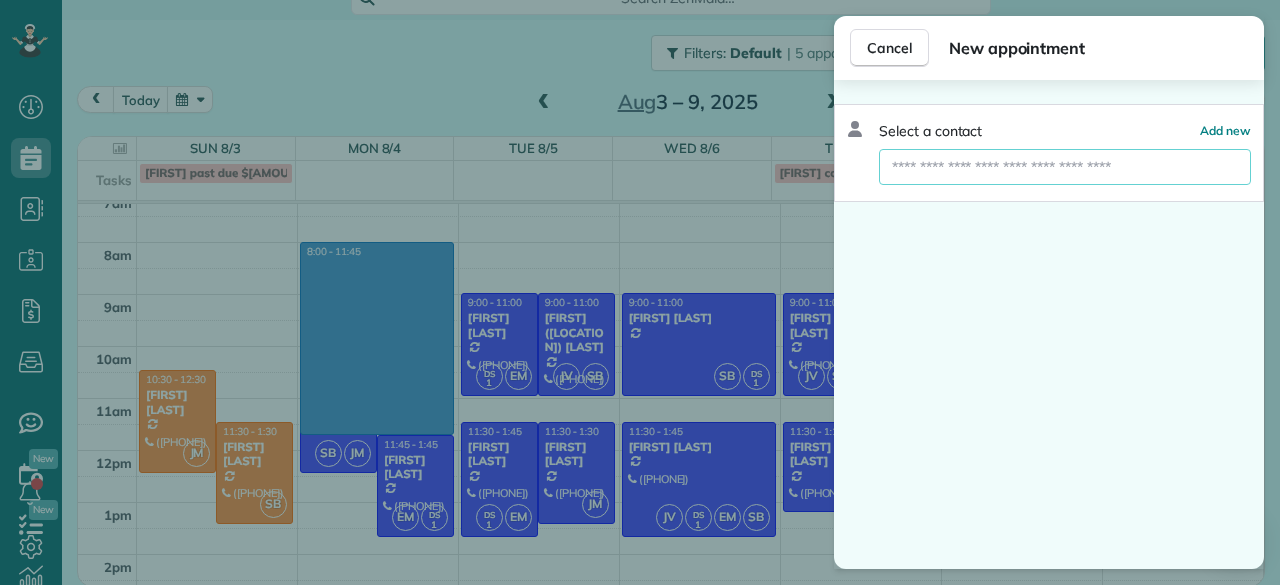 click at bounding box center [1065, 167] 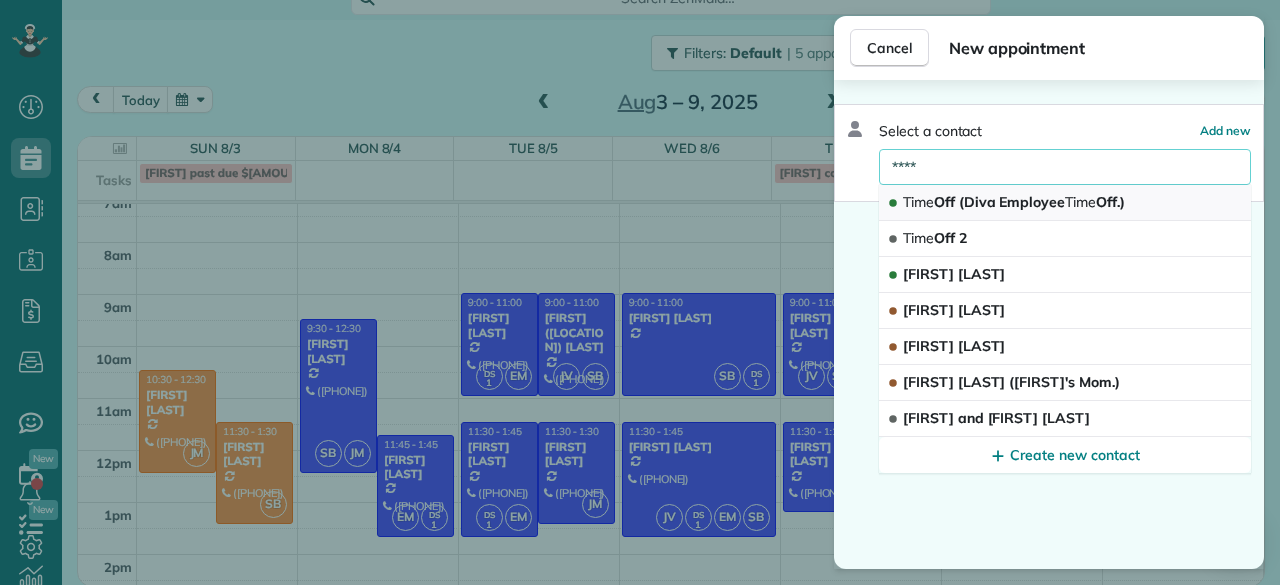 type on "****" 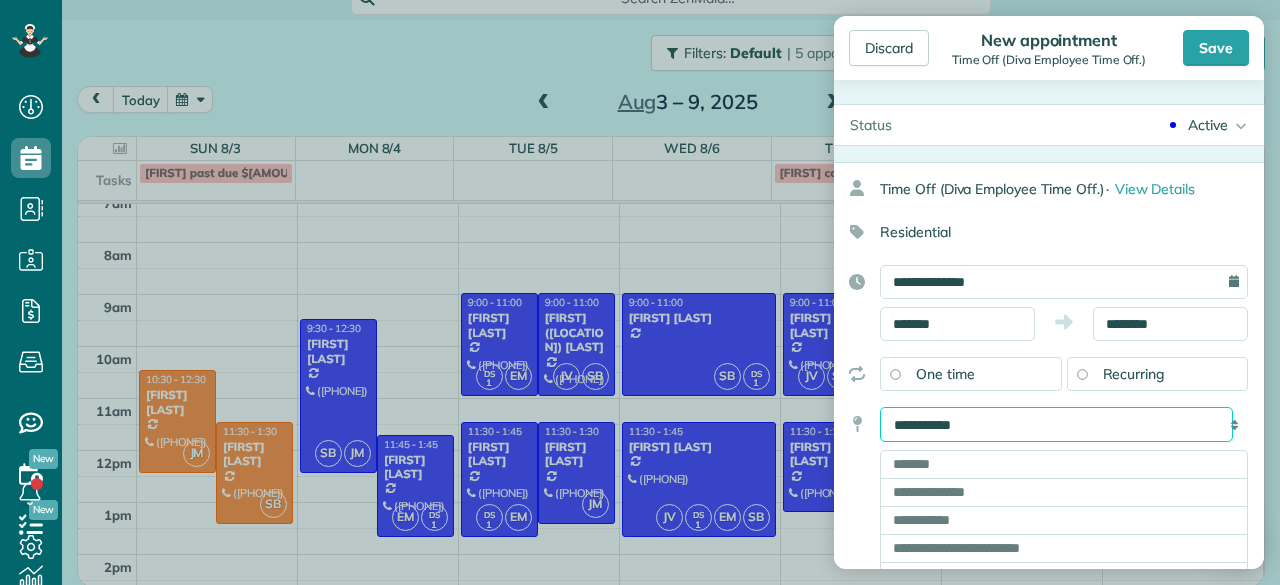 click on "**********" at bounding box center [1056, 424] 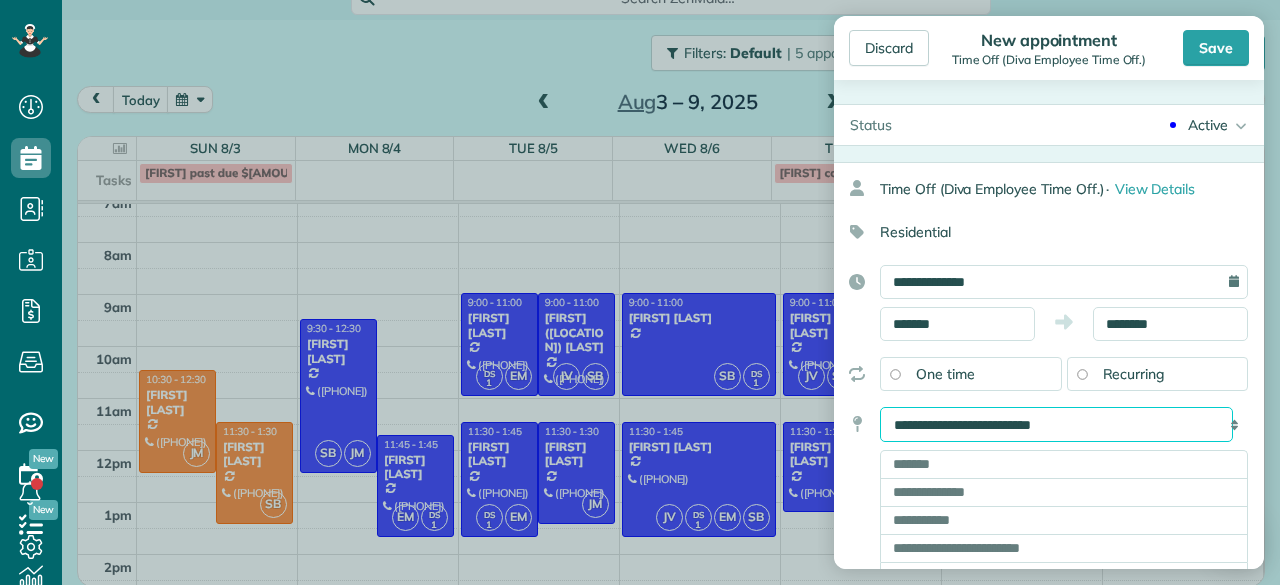 click on "**********" at bounding box center [1056, 424] 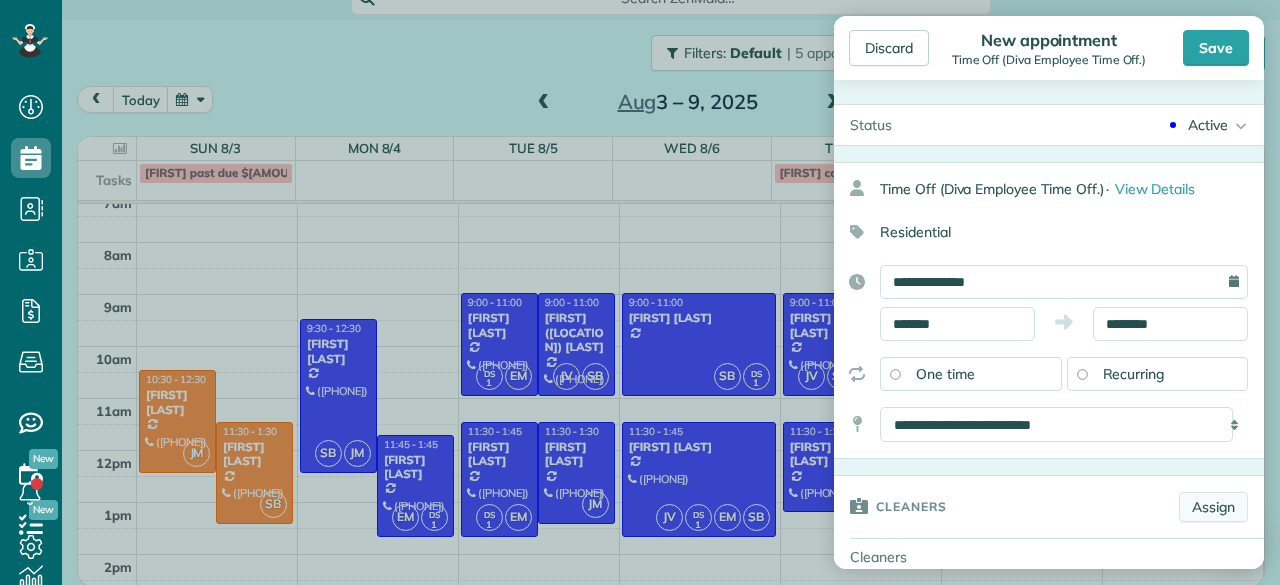 click on "Assign" at bounding box center [1213, 507] 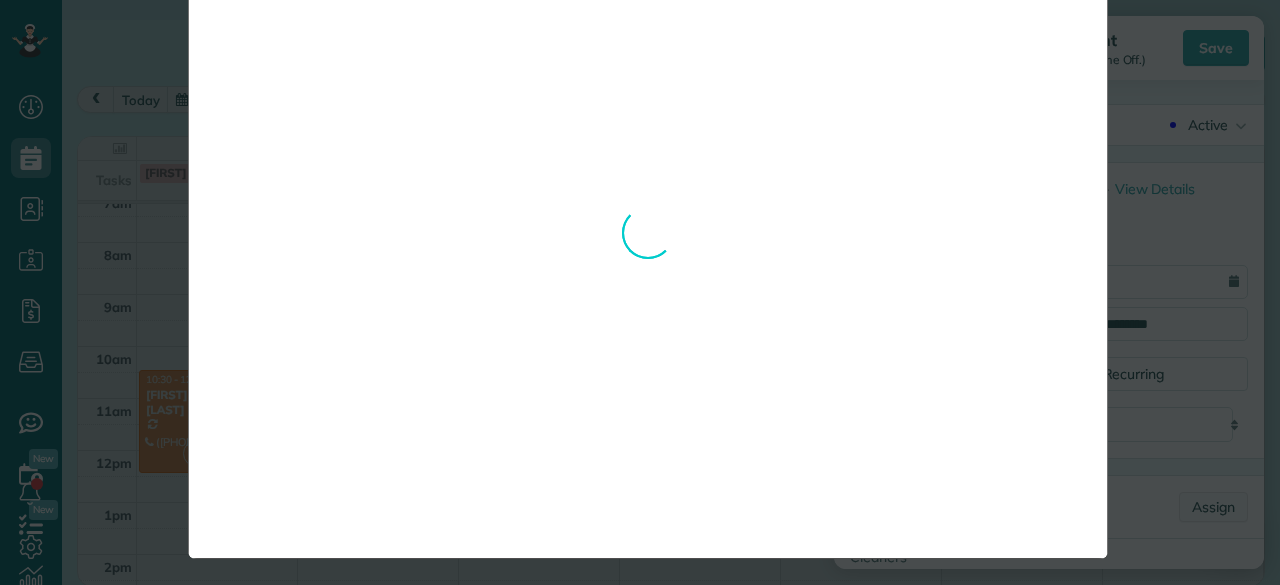 scroll, scrollTop: 0, scrollLeft: 0, axis: both 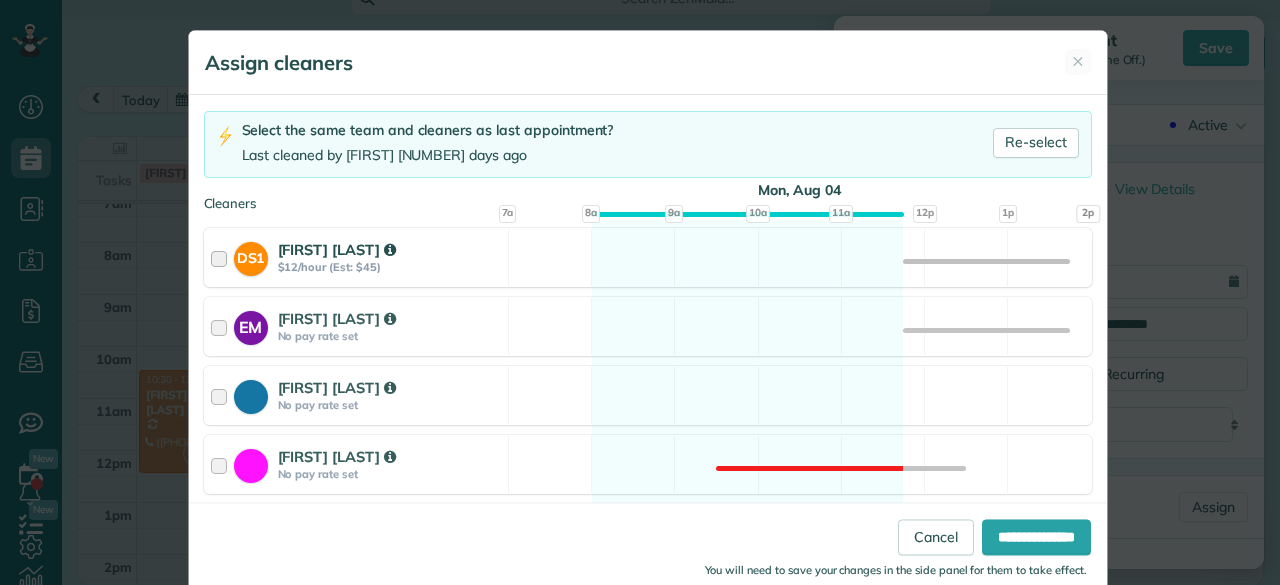 click on "DS1
[FIRST] [LAST]
$[AMOUNT]/hour (Est: $[AMOUNT])
Available" at bounding box center [648, 257] 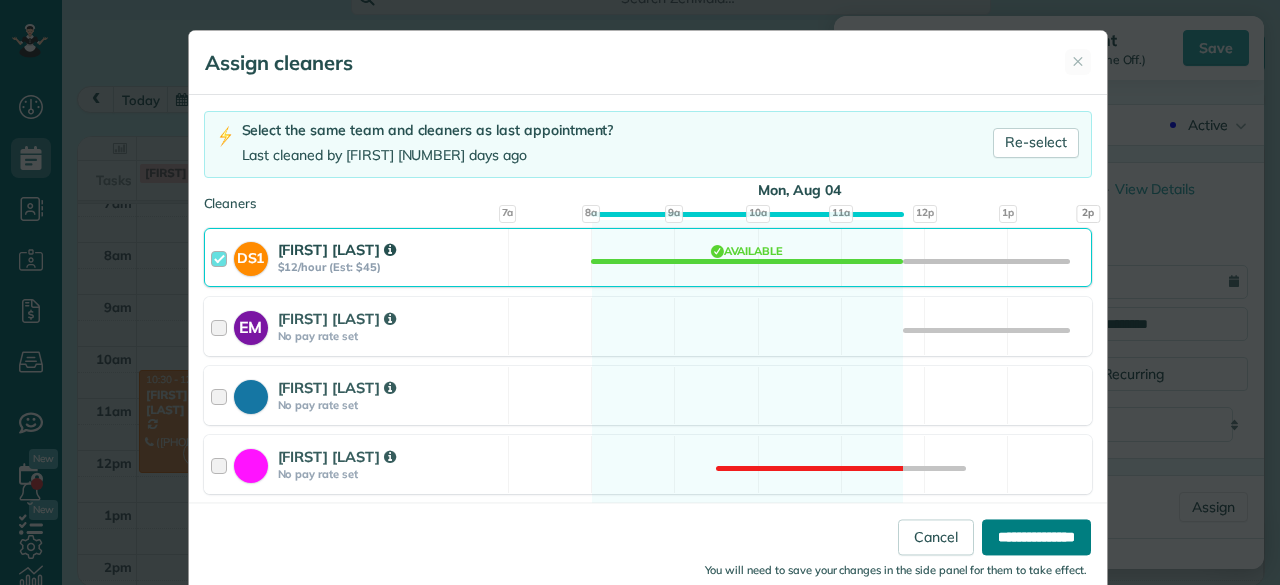 click on "**********" at bounding box center (1036, 537) 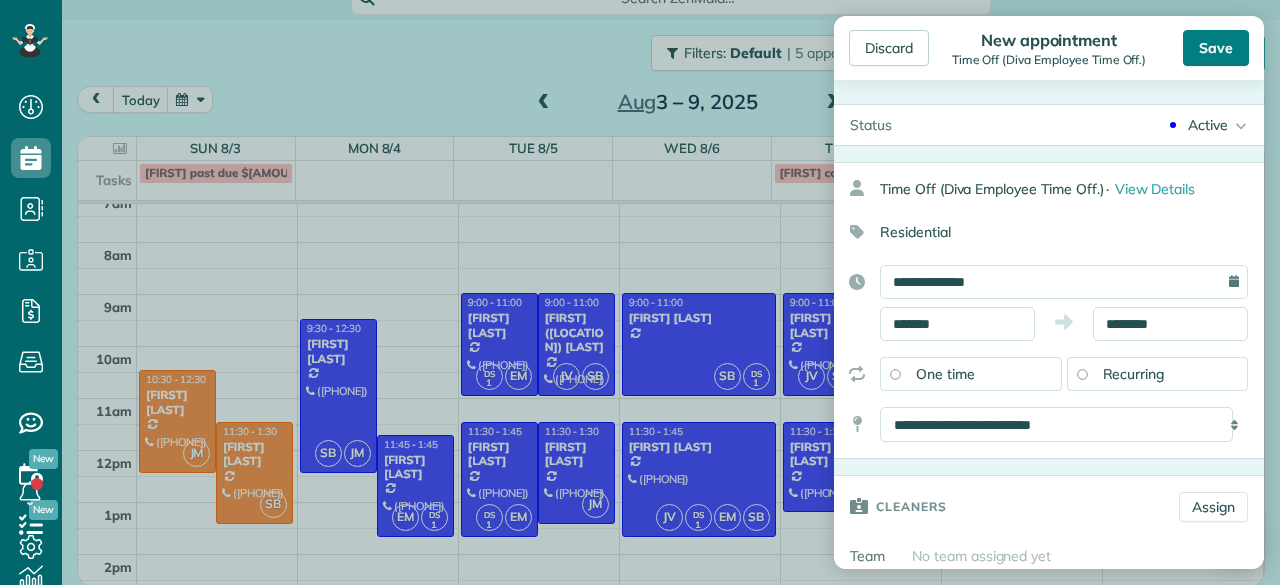 click on "Save" at bounding box center [1216, 48] 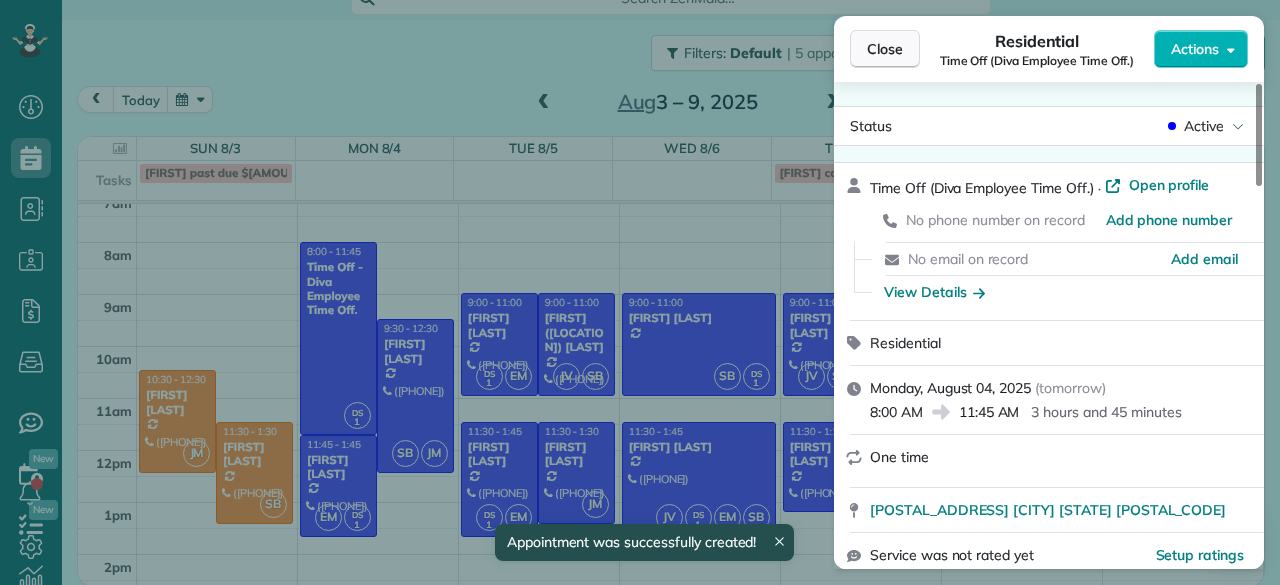 click on "Close" at bounding box center [885, 49] 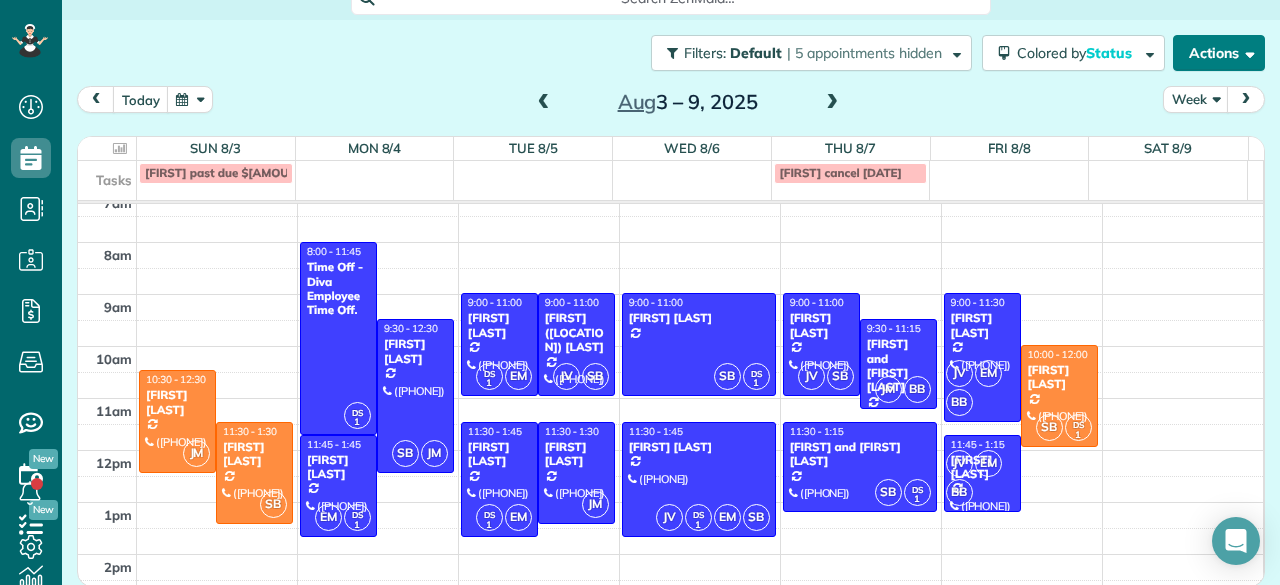 click on "Actions" at bounding box center (1219, 53) 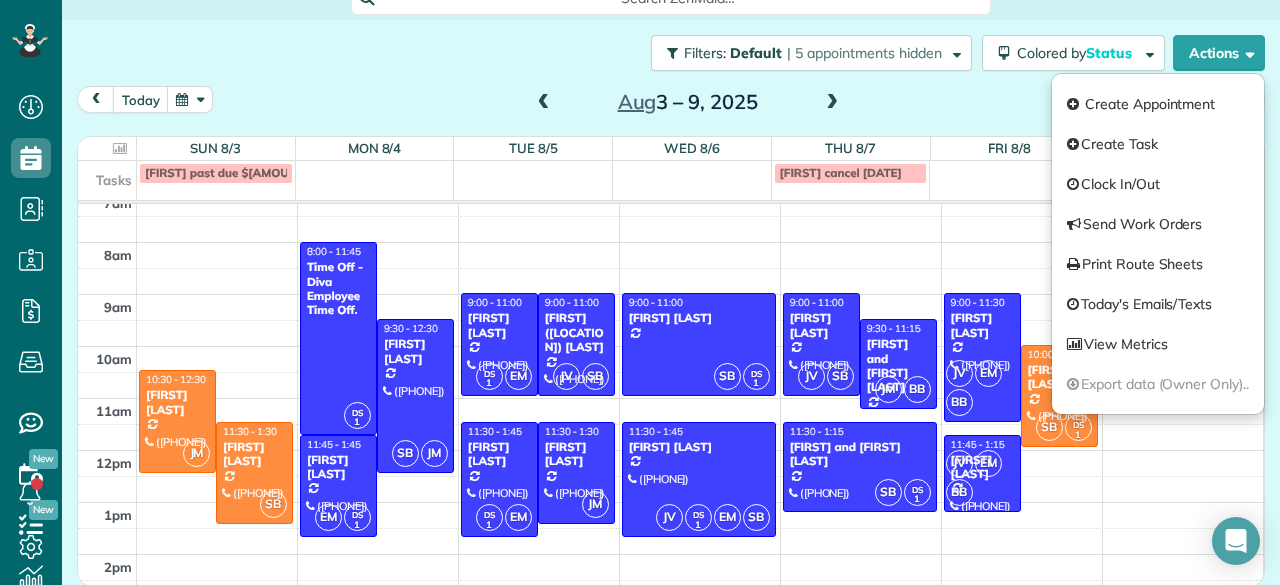 click on "today   Week [MONTH] [NUMBER] – [NUMBER], [YEAR]" at bounding box center [671, 104] 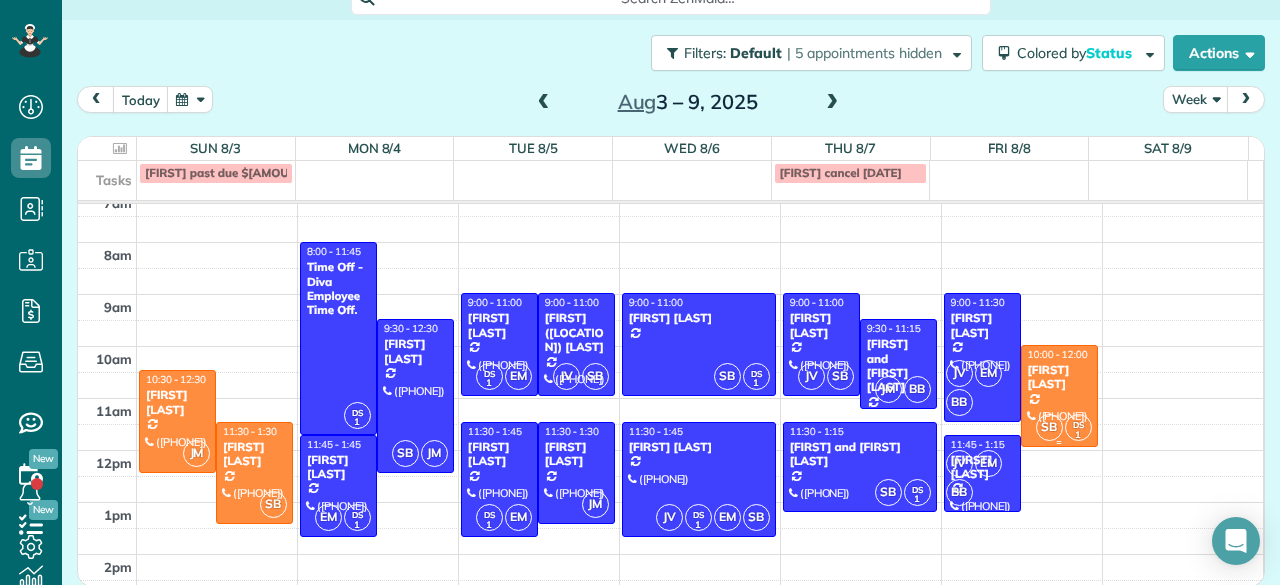 click at bounding box center (1059, 396) 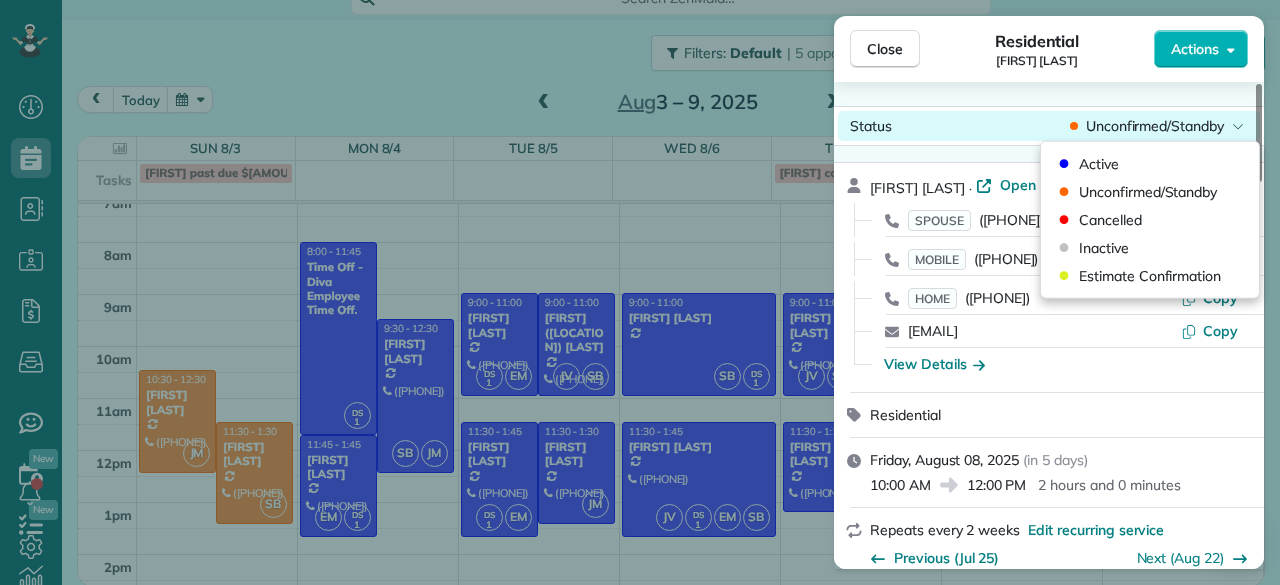 click on "Unconfirmed/Standby" at bounding box center [1155, 126] 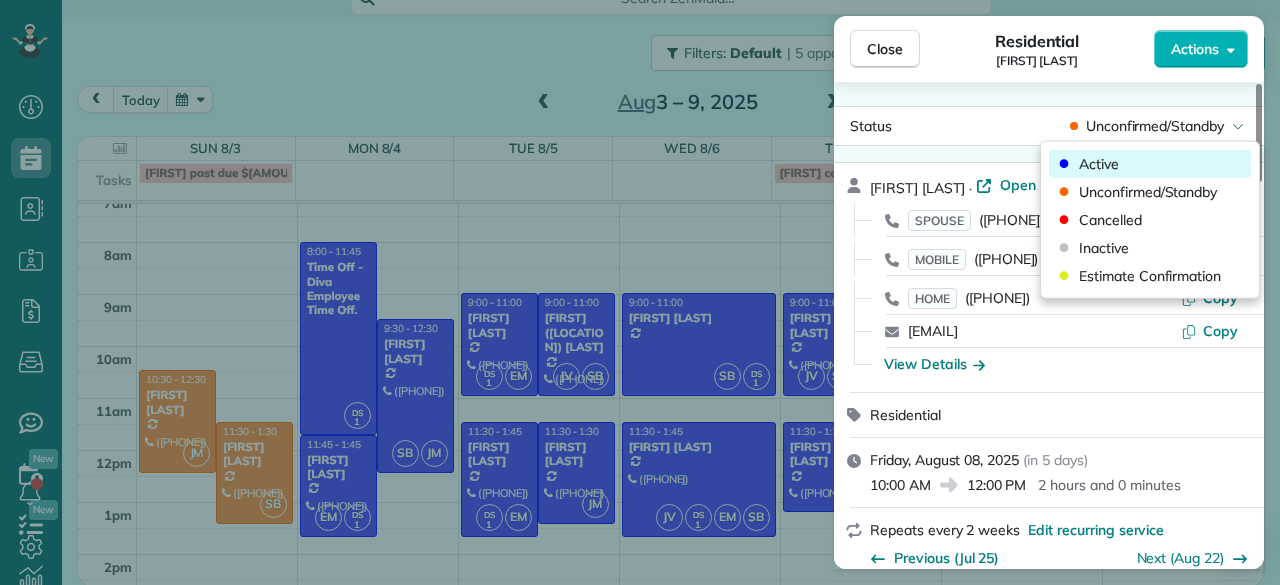 click on "Active" at bounding box center [1099, 164] 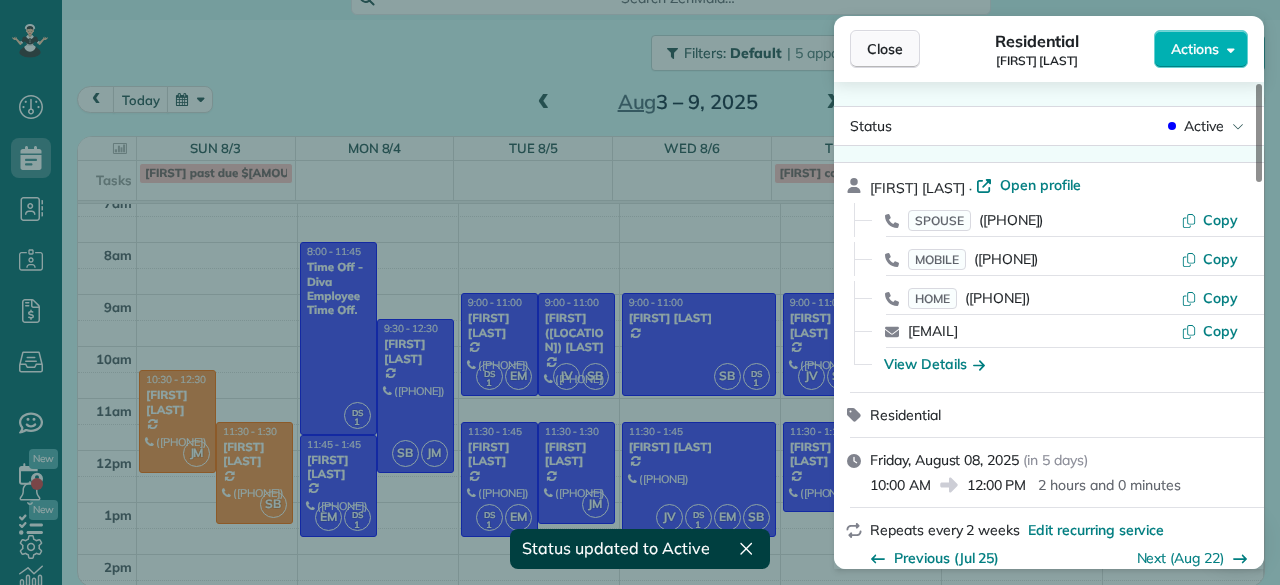 click on "Close" at bounding box center [885, 49] 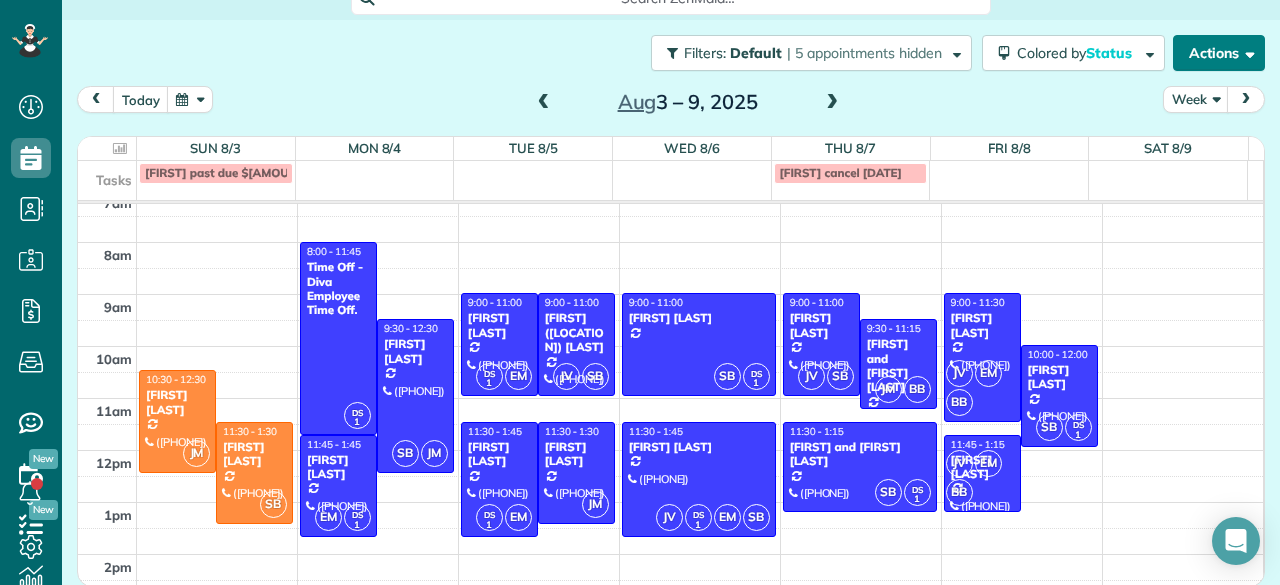 click on "Actions" at bounding box center (1219, 53) 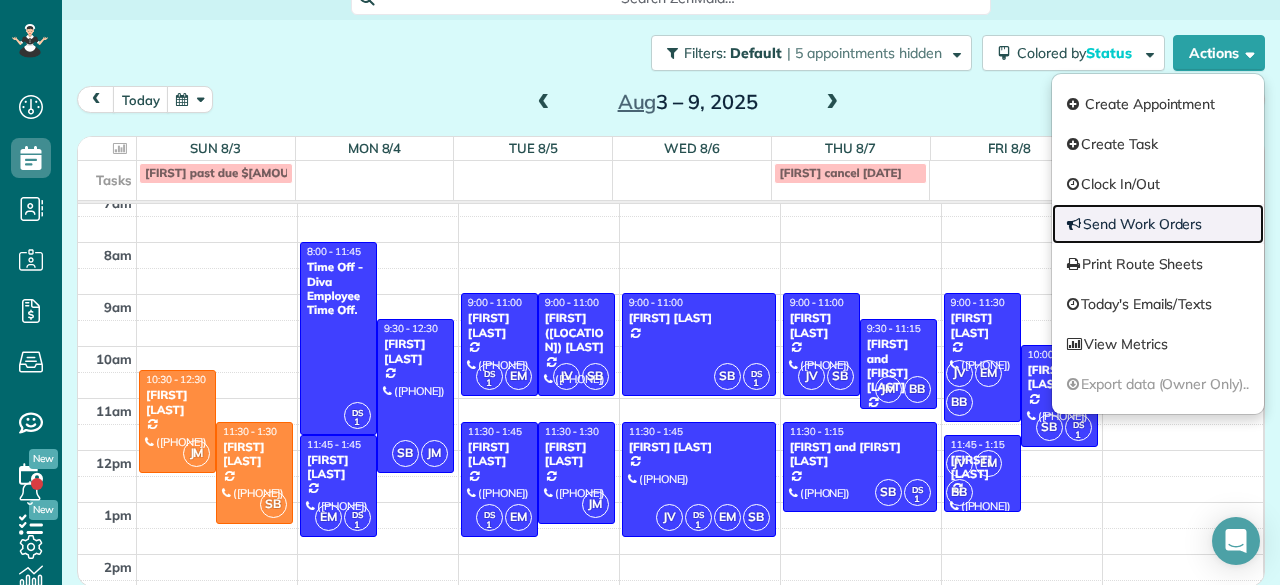 click on "Send Work Orders" at bounding box center [1158, 224] 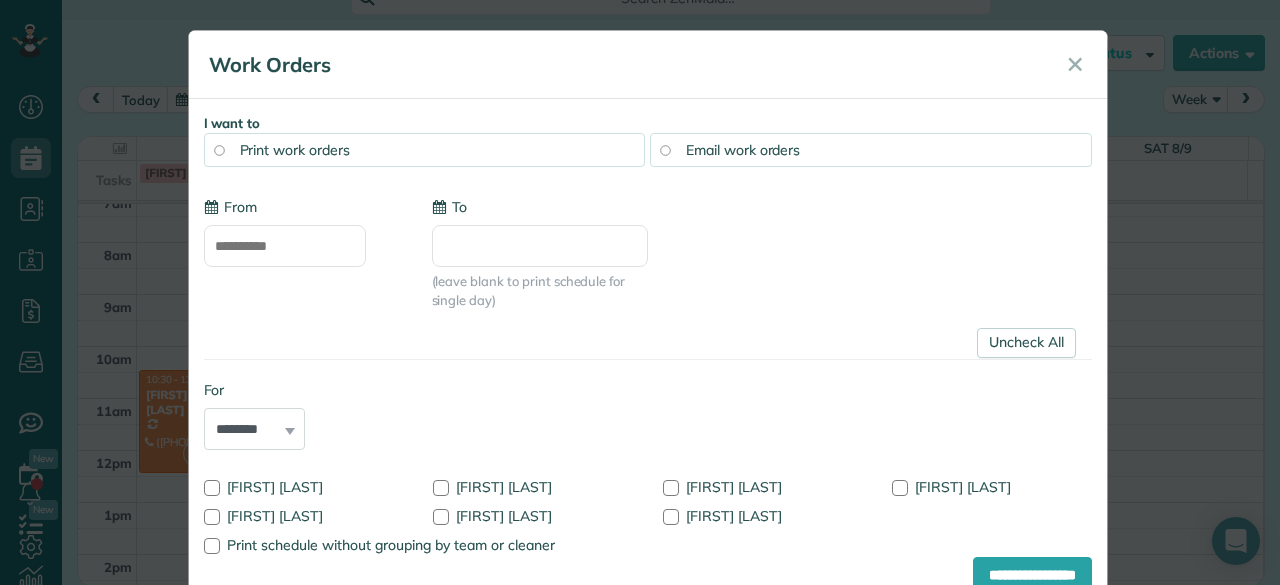type on "**********" 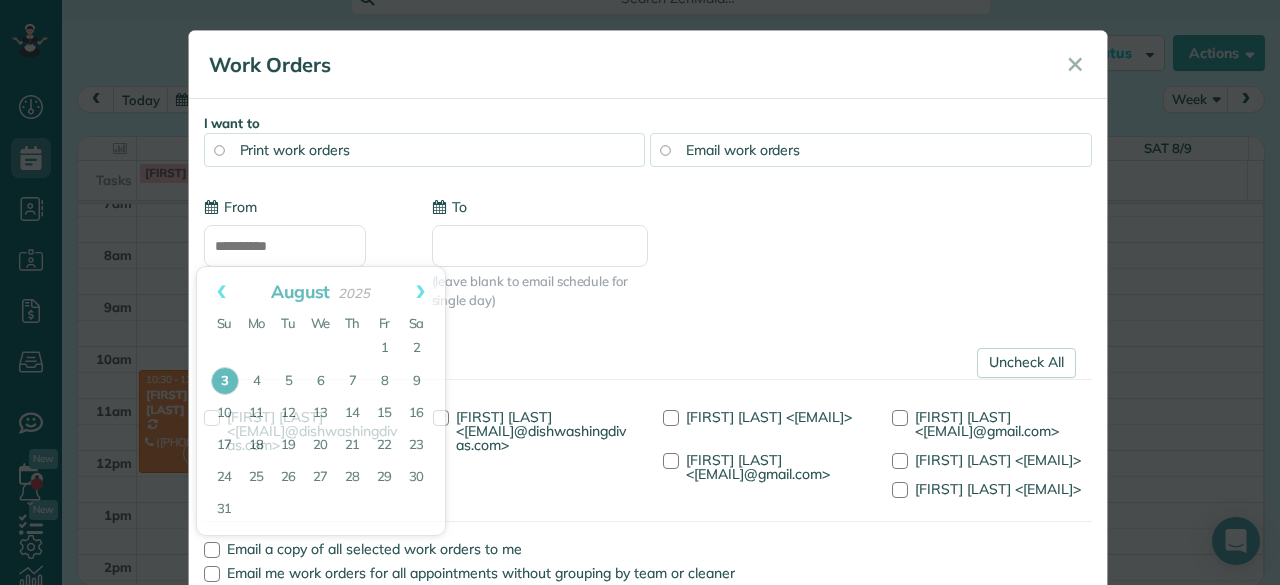 click on "**********" at bounding box center (285, 246) 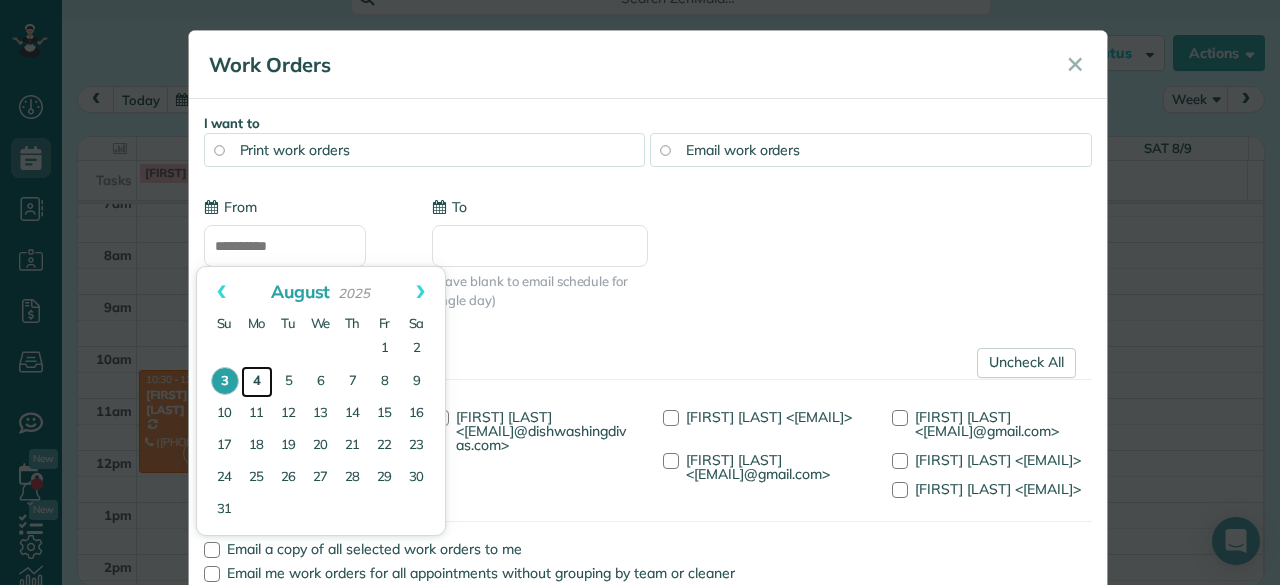 click on "4" at bounding box center [257, 382] 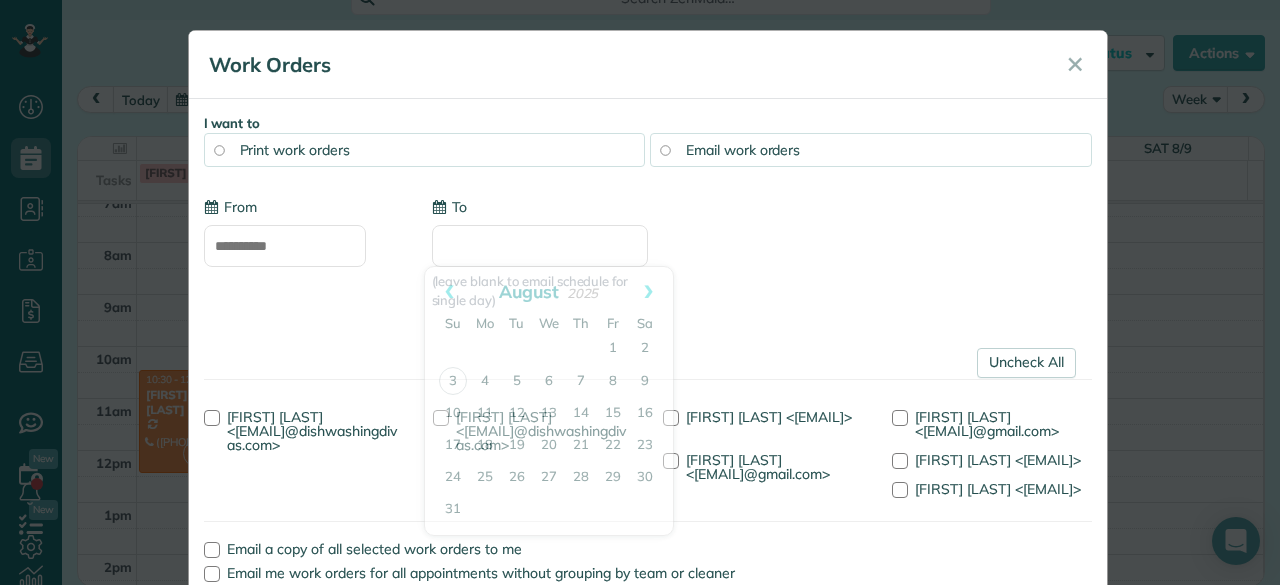 click on "To" at bounding box center [540, 246] 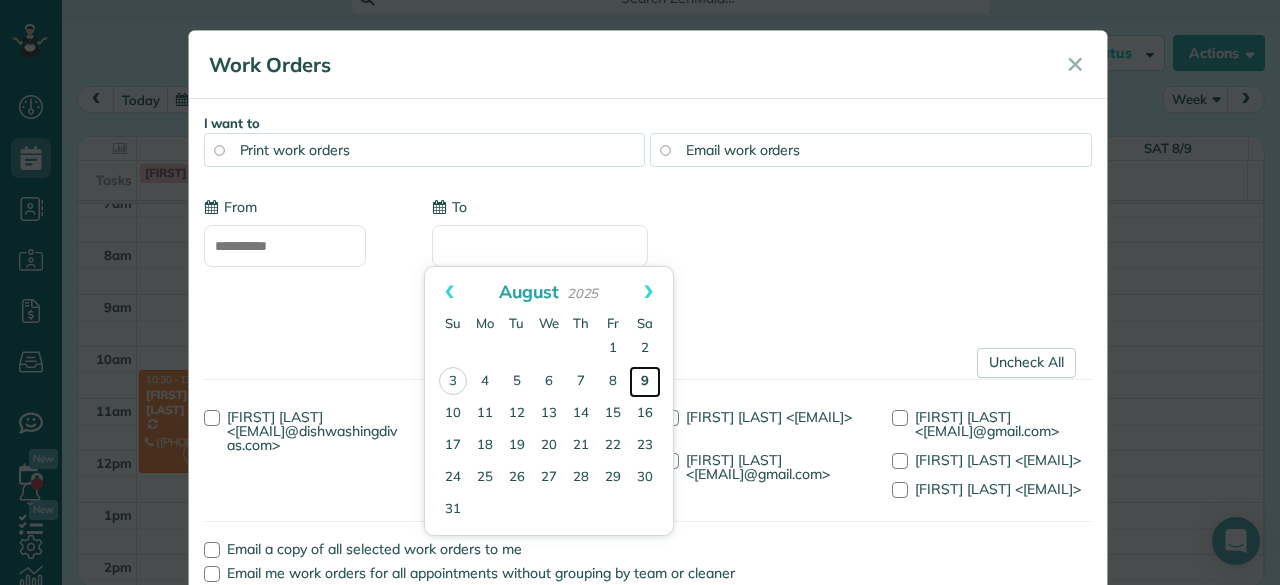 click on "9" at bounding box center (645, 382) 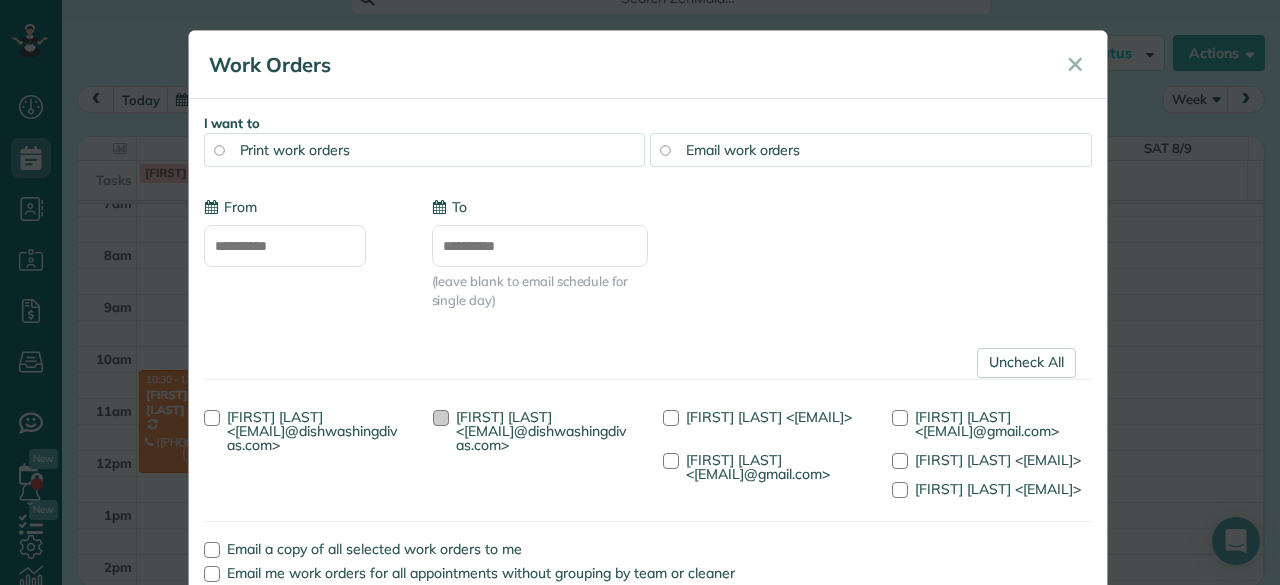 click on "[FIRST] [LAST] <[EMAIL]@dishwashingdivas.com>" at bounding box center [541, 431] 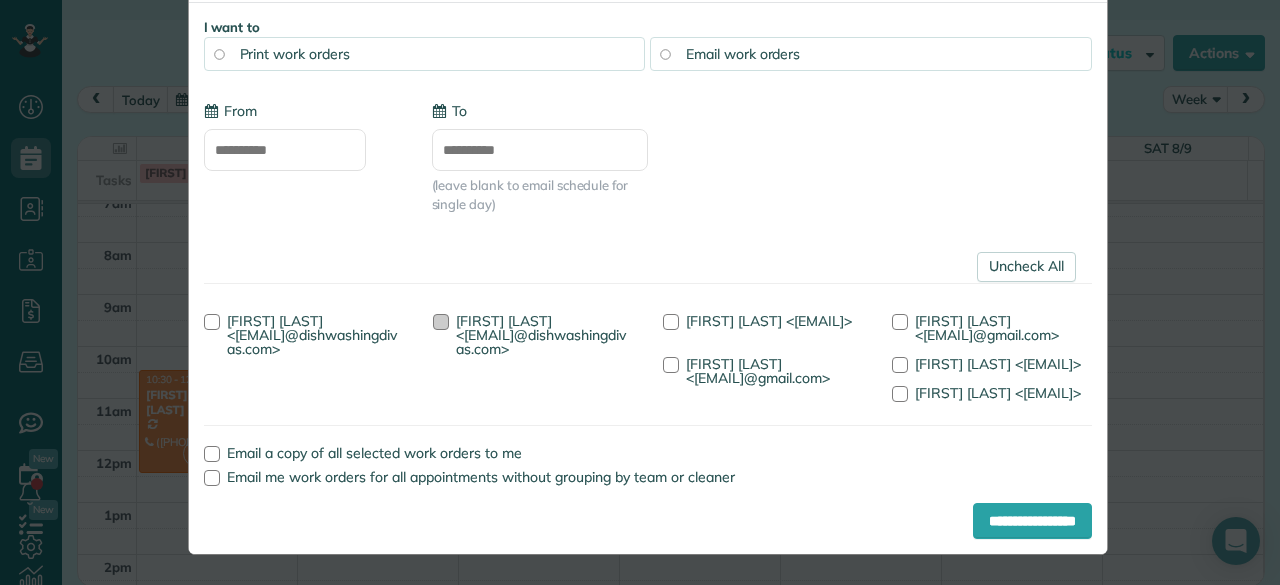 scroll, scrollTop: 150, scrollLeft: 0, axis: vertical 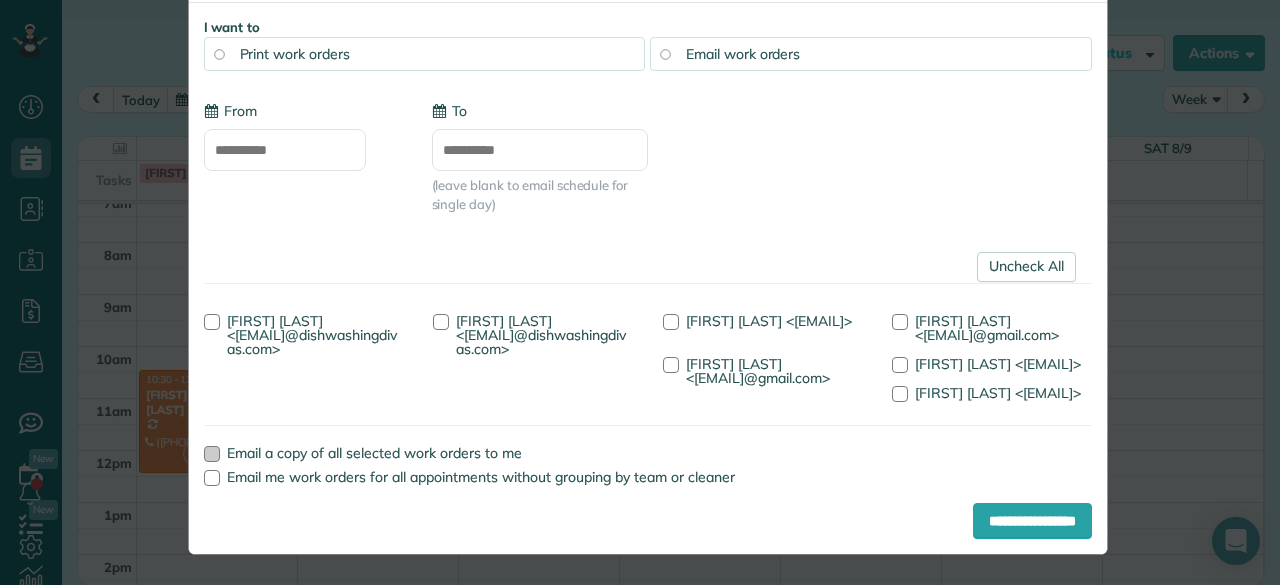 click at bounding box center (212, 454) 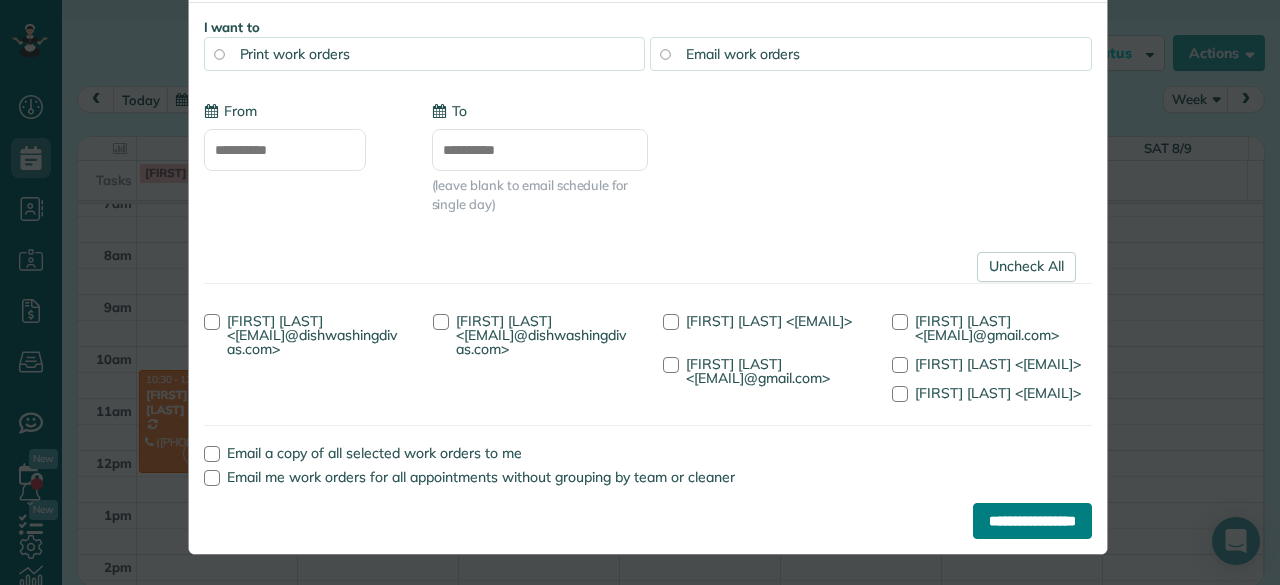 click on "**********" at bounding box center [1032, 521] 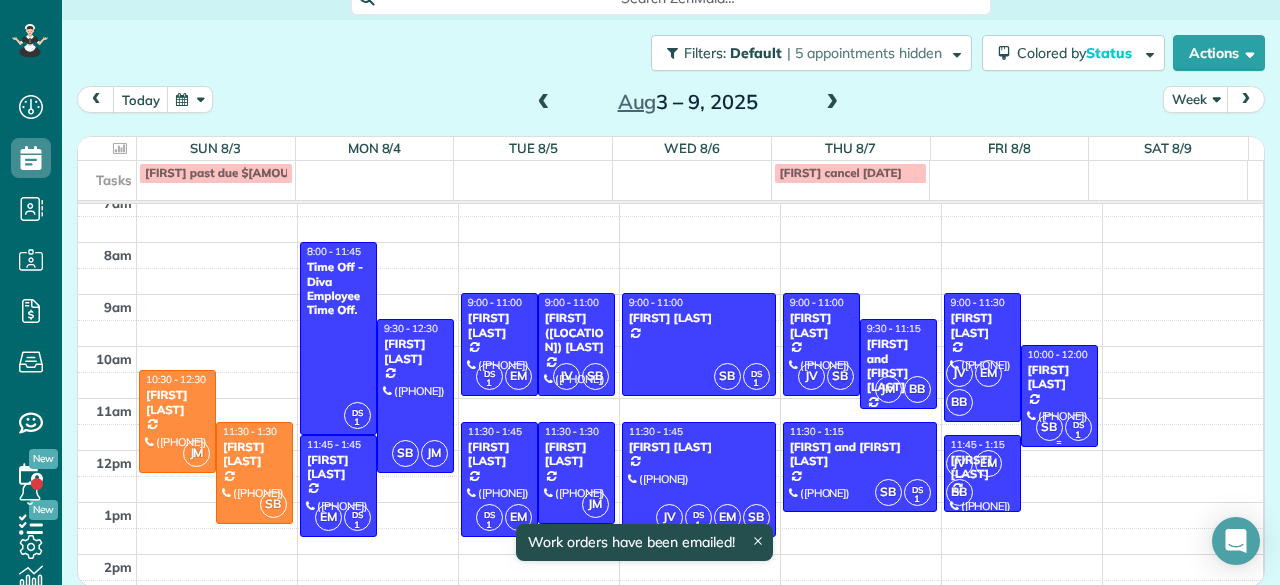 click on "[FIRST] [LAST]" at bounding box center (1059, 377) 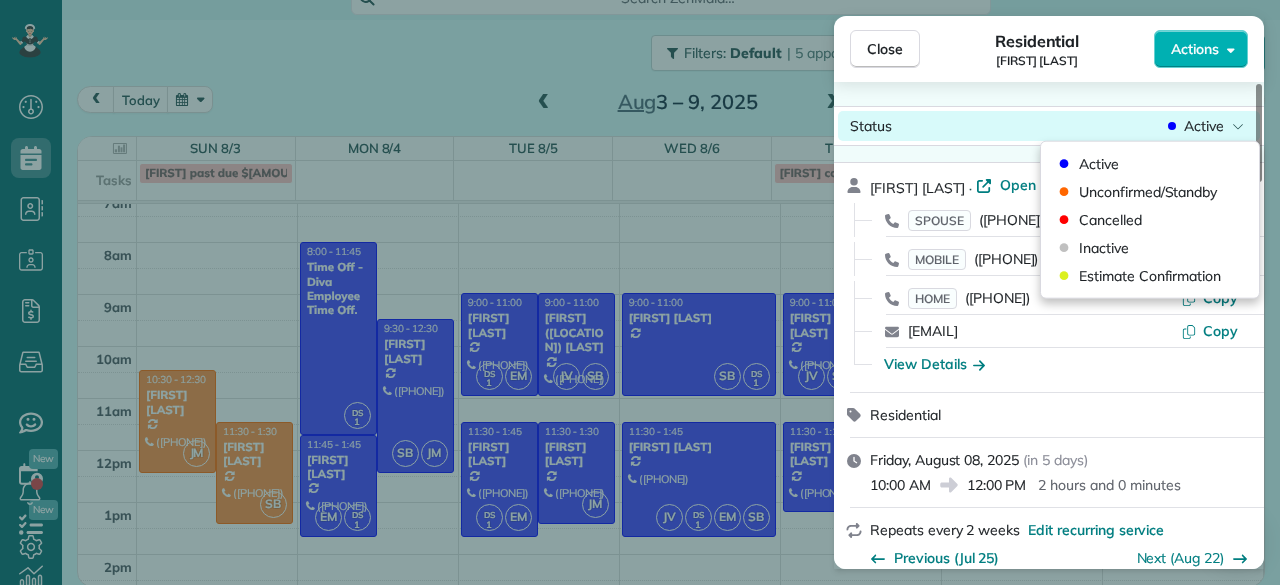 click on "Active" at bounding box center (1204, 126) 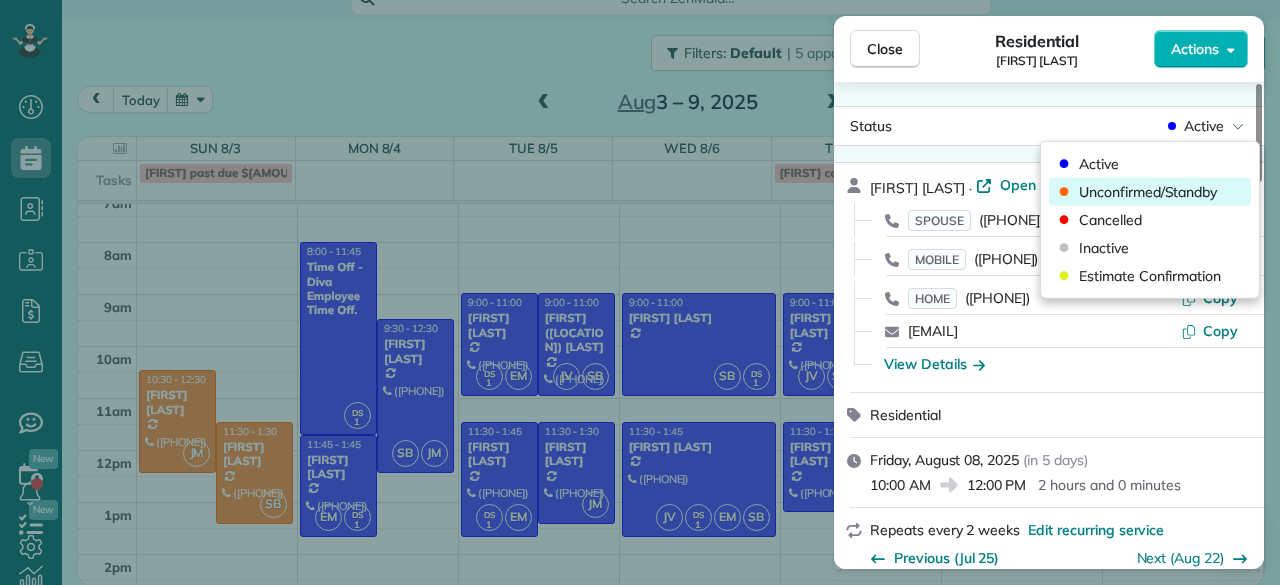 click on "Unconfirmed/Standby" at bounding box center [1148, 192] 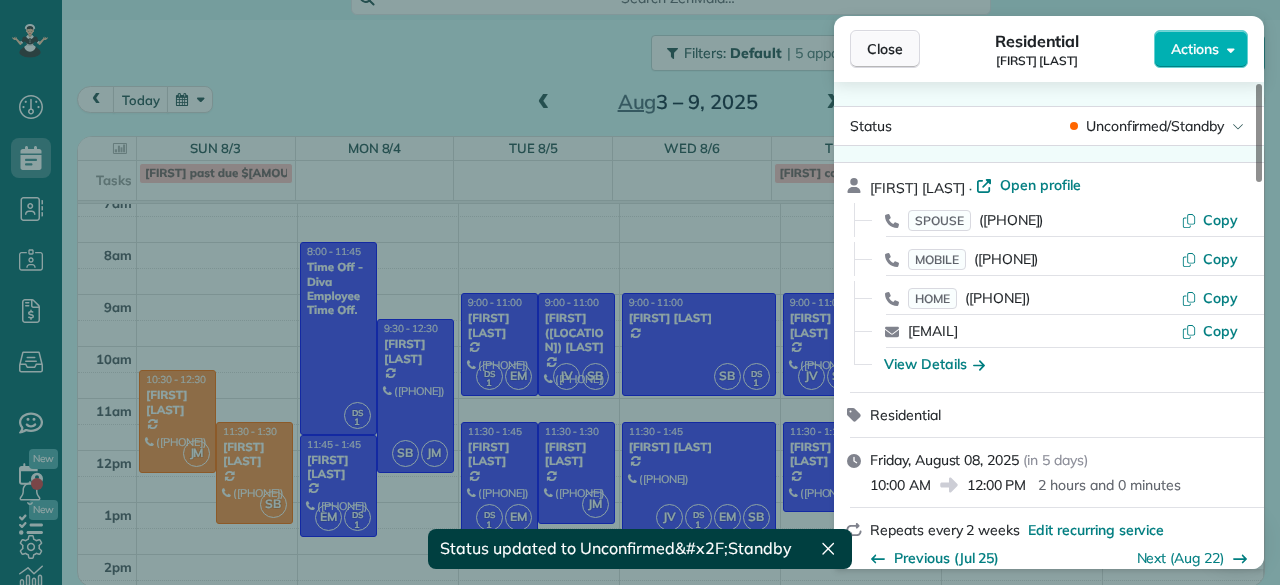 click on "Close" at bounding box center (885, 49) 